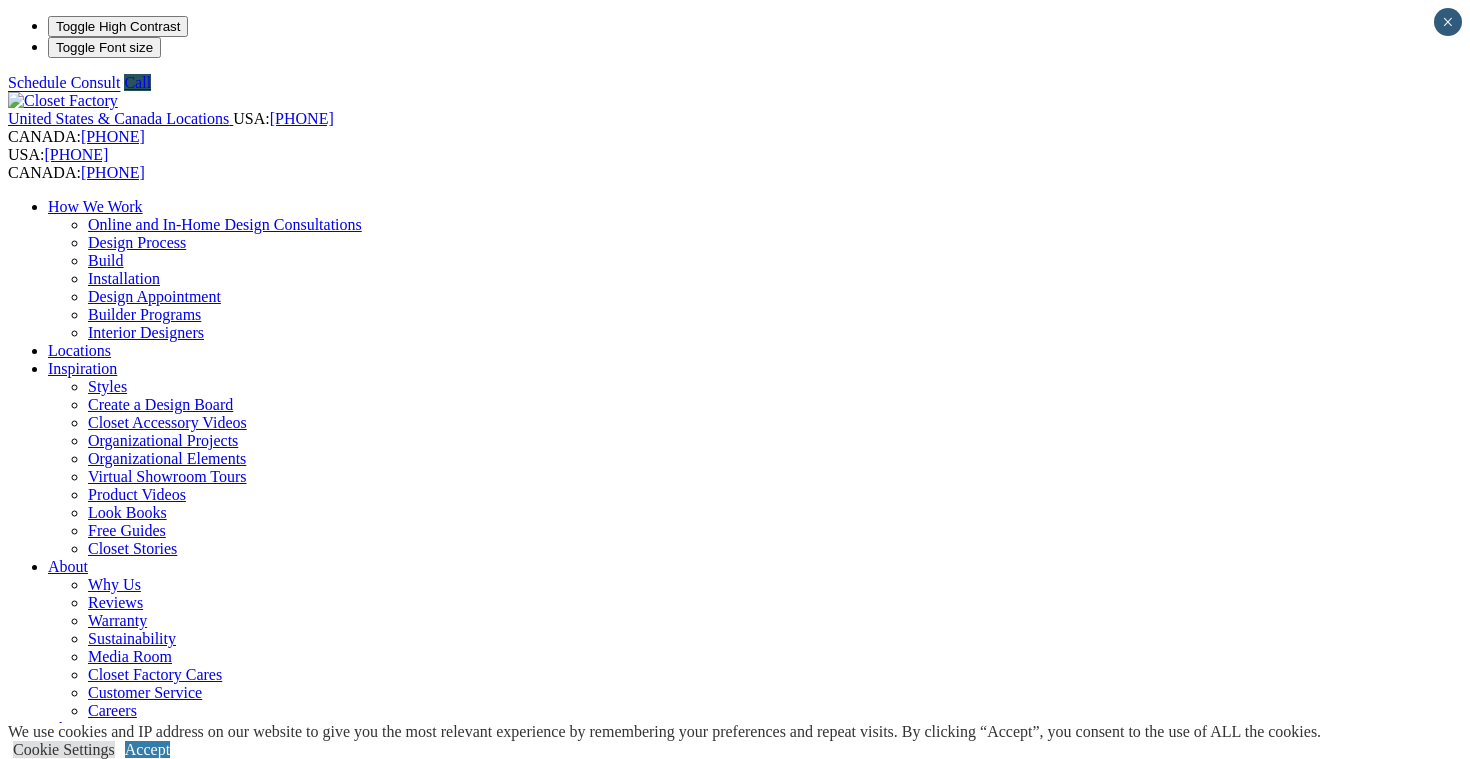 scroll, scrollTop: 667, scrollLeft: 0, axis: vertical 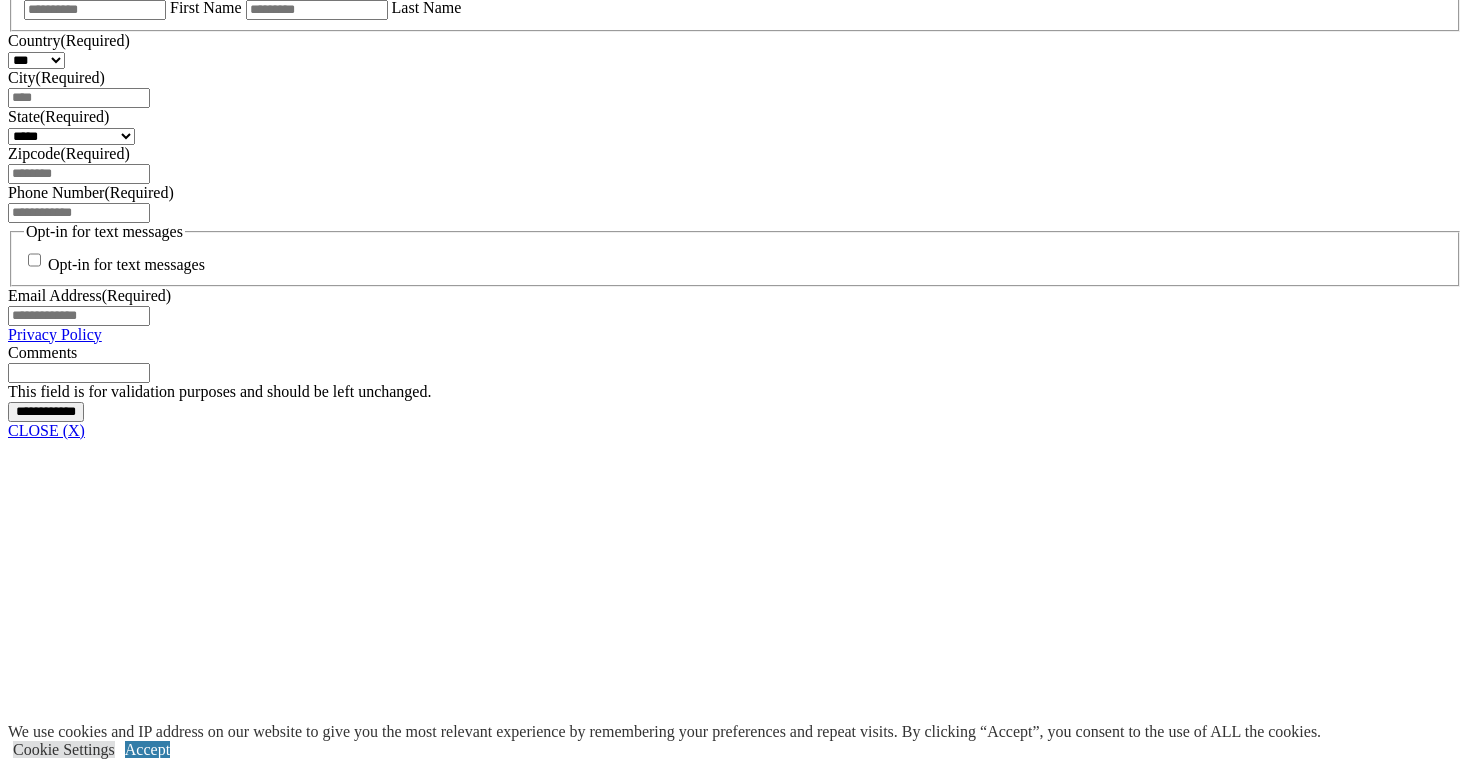 click on "Custom Closets" at bounding box center (98, 6447) 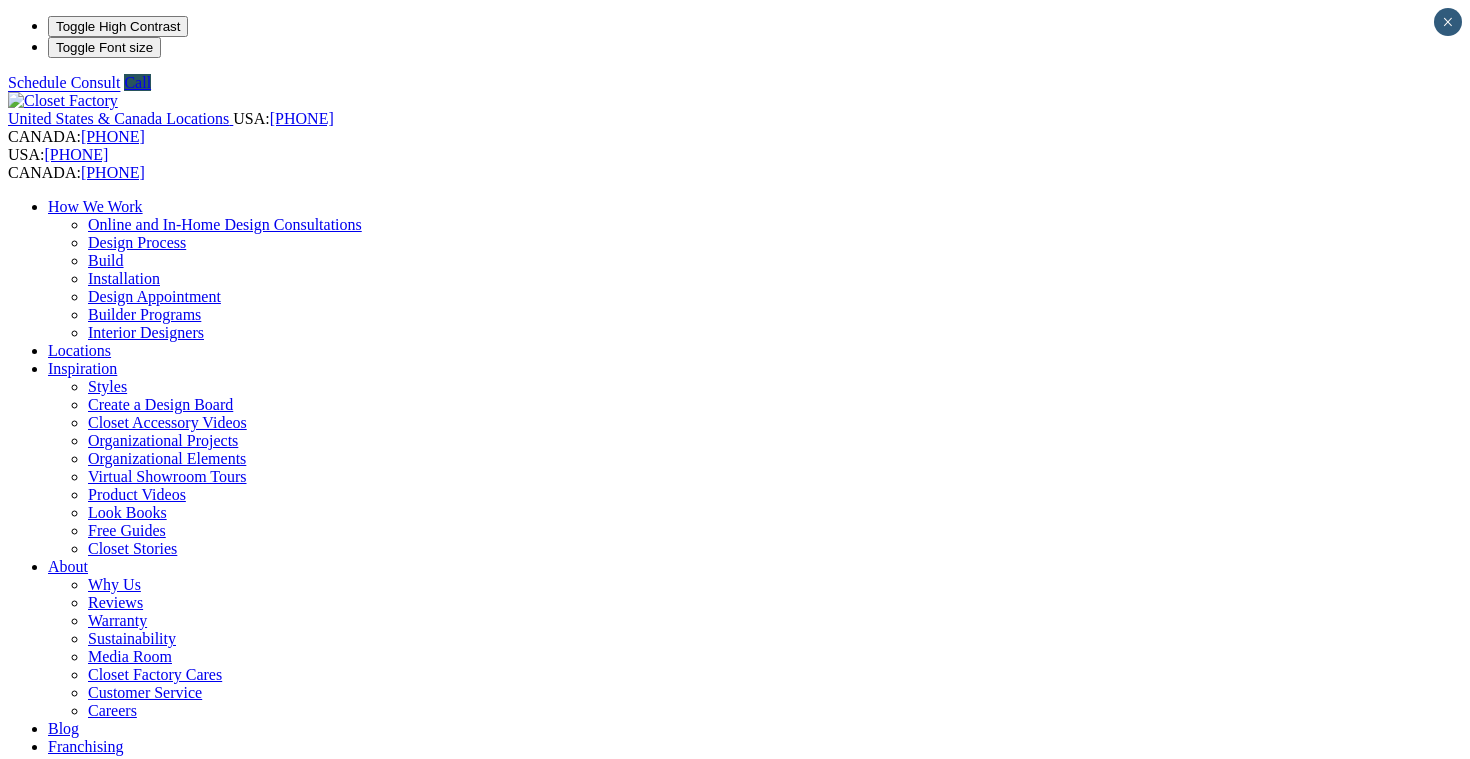 scroll, scrollTop: 0, scrollLeft: 0, axis: both 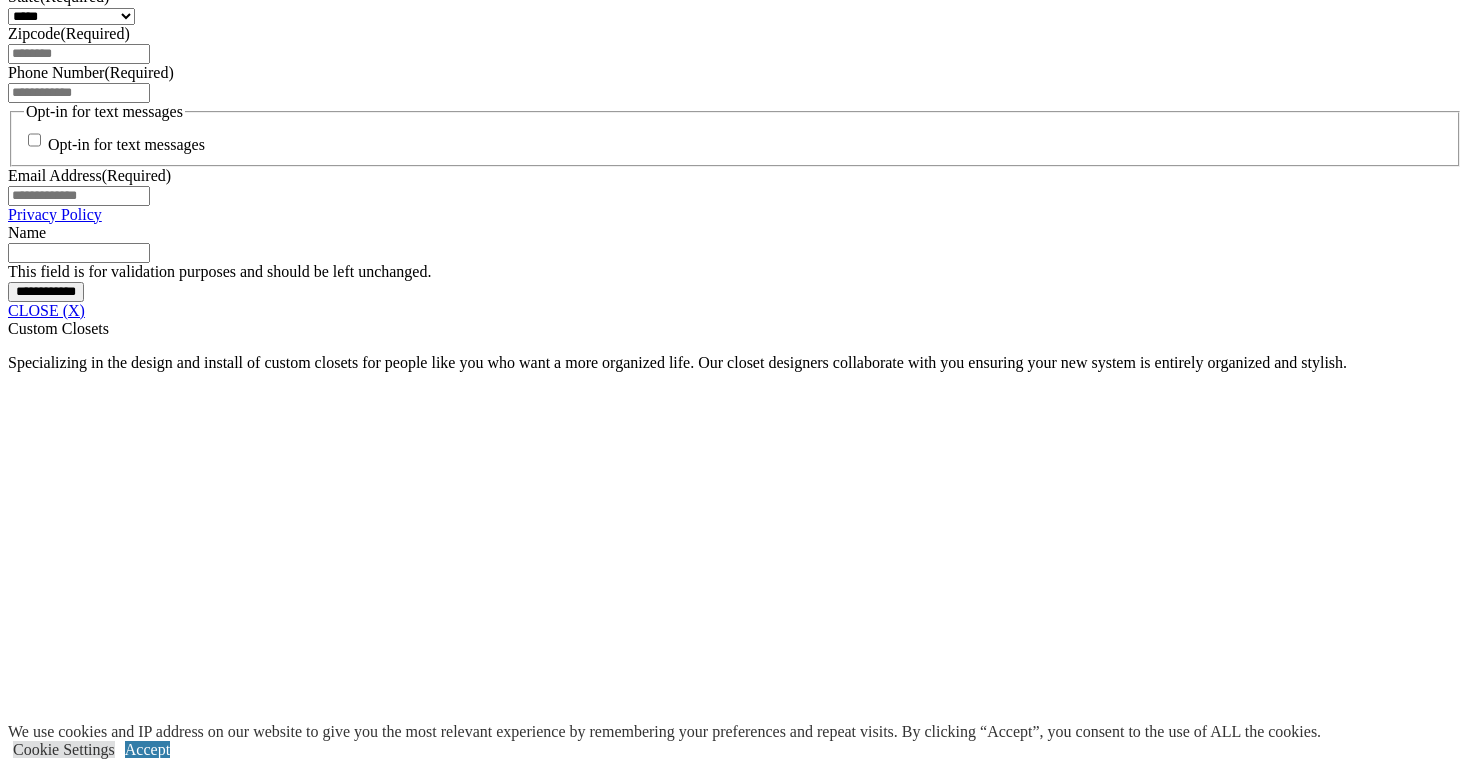 click at bounding box center (625, 2428) 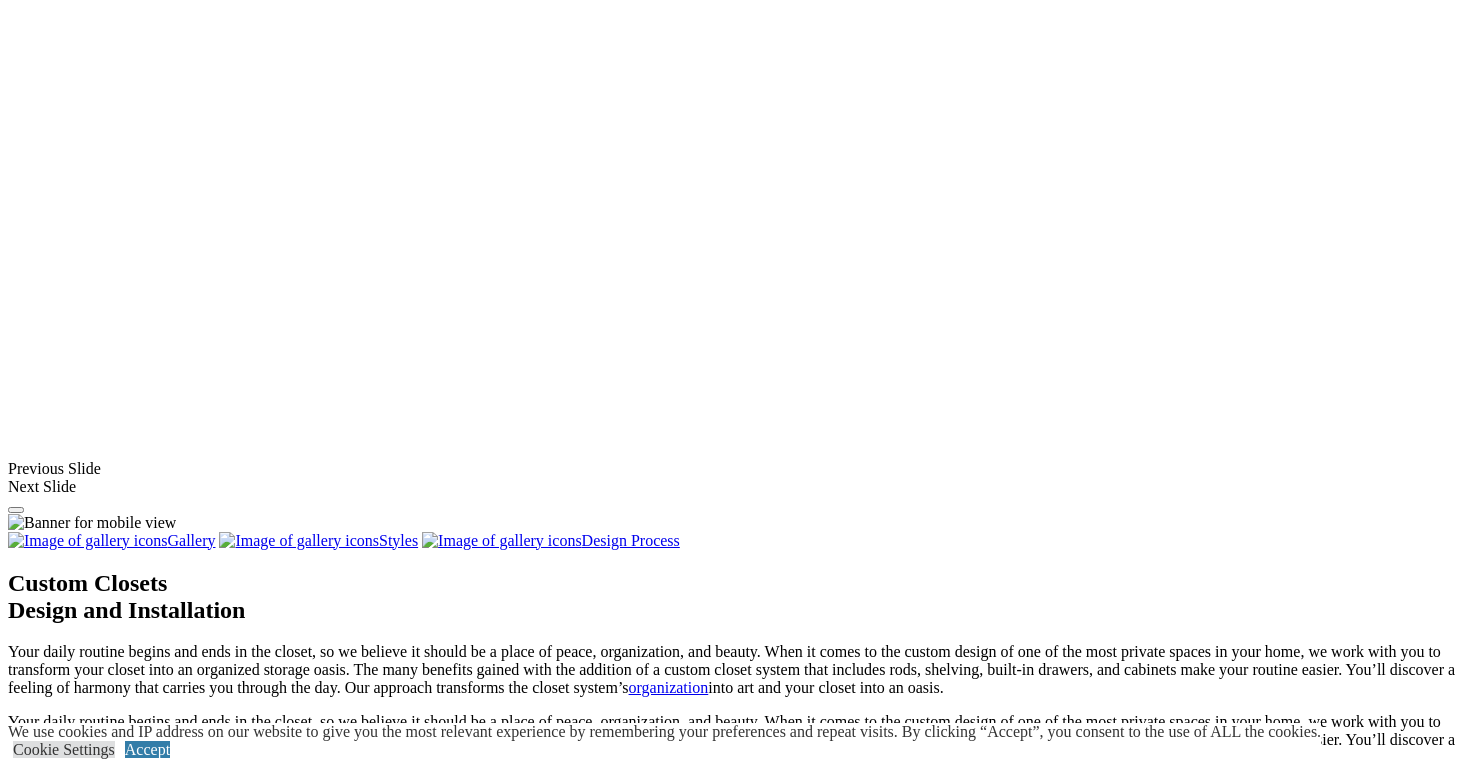 scroll, scrollTop: 1986, scrollLeft: 0, axis: vertical 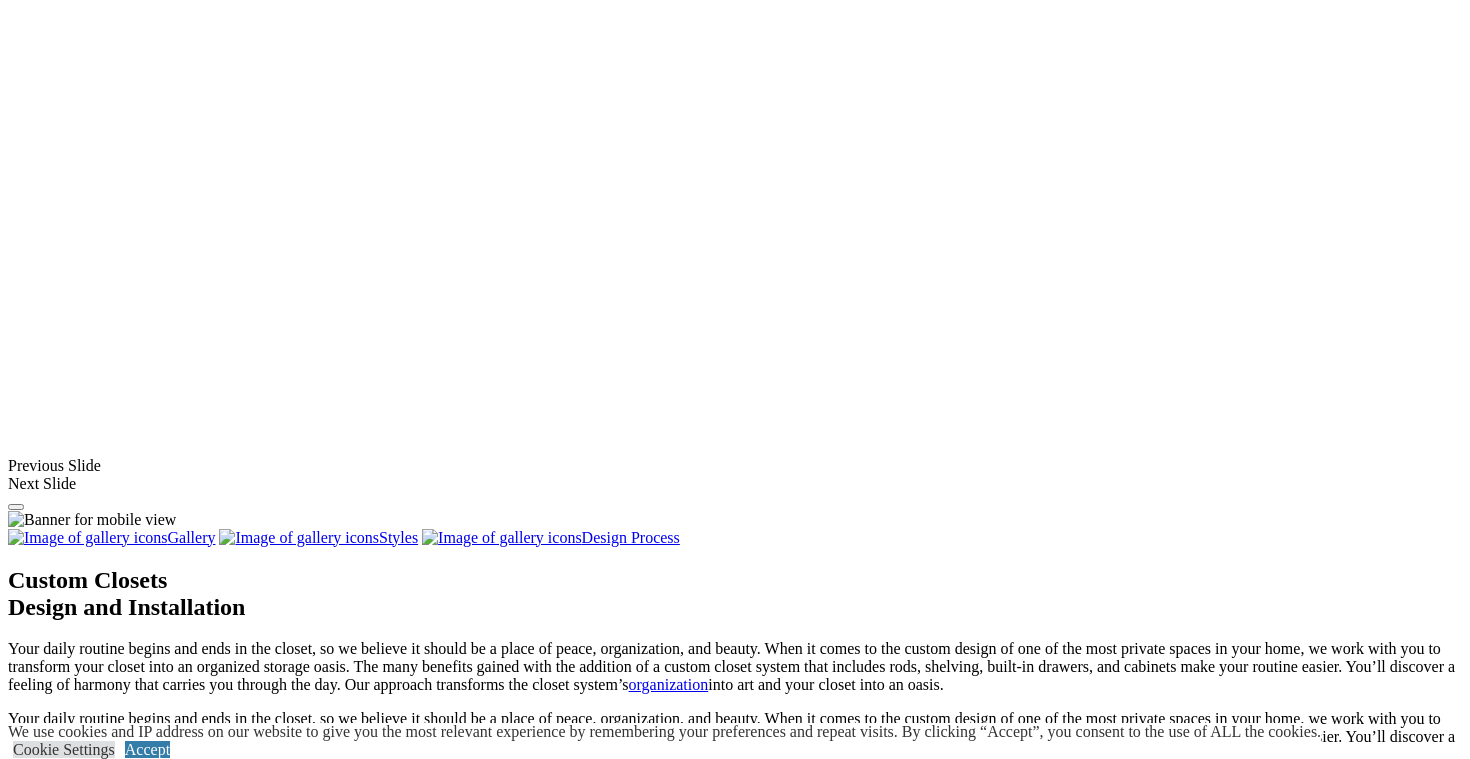 click on "Load more" at bounding box center [735, 2561] 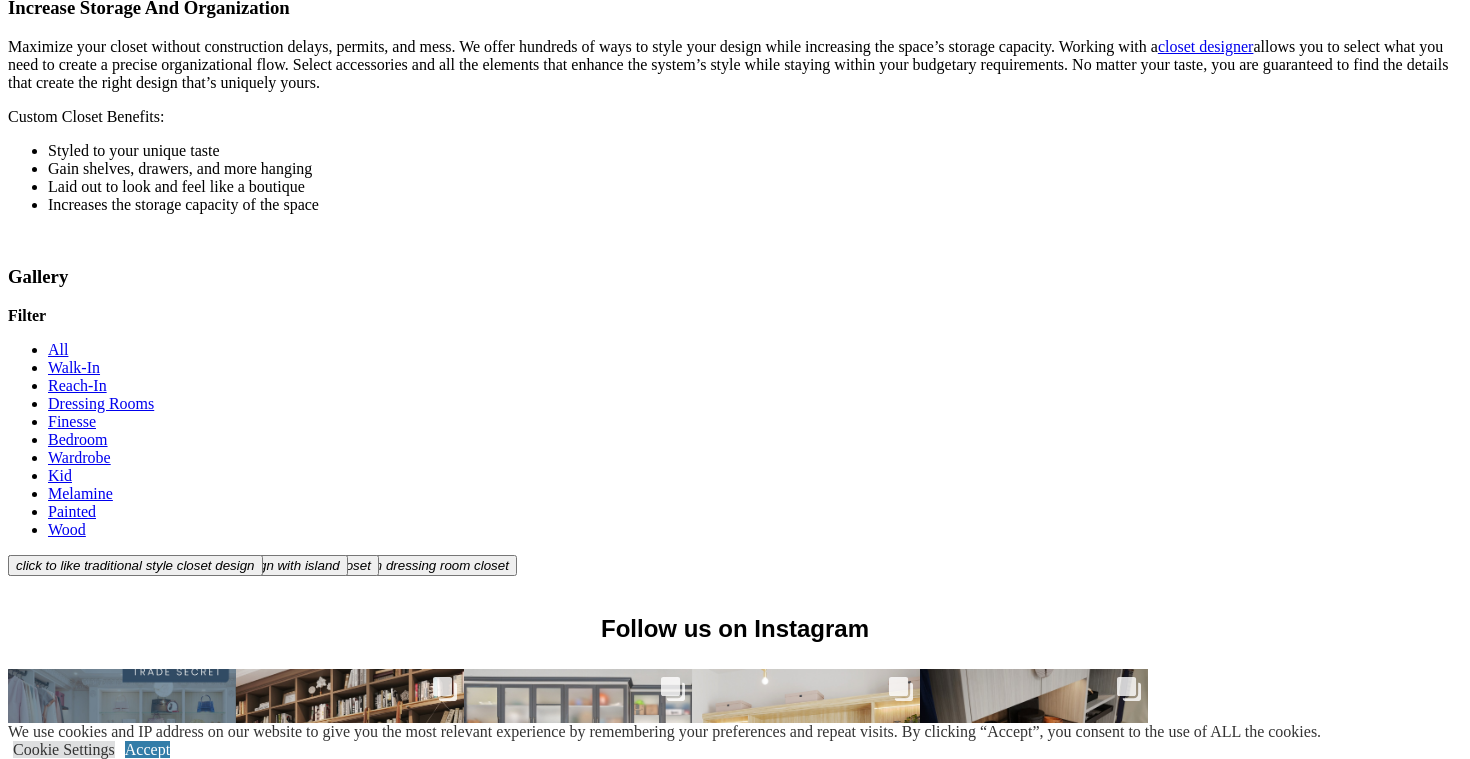 scroll, scrollTop: 3391, scrollLeft: 0, axis: vertical 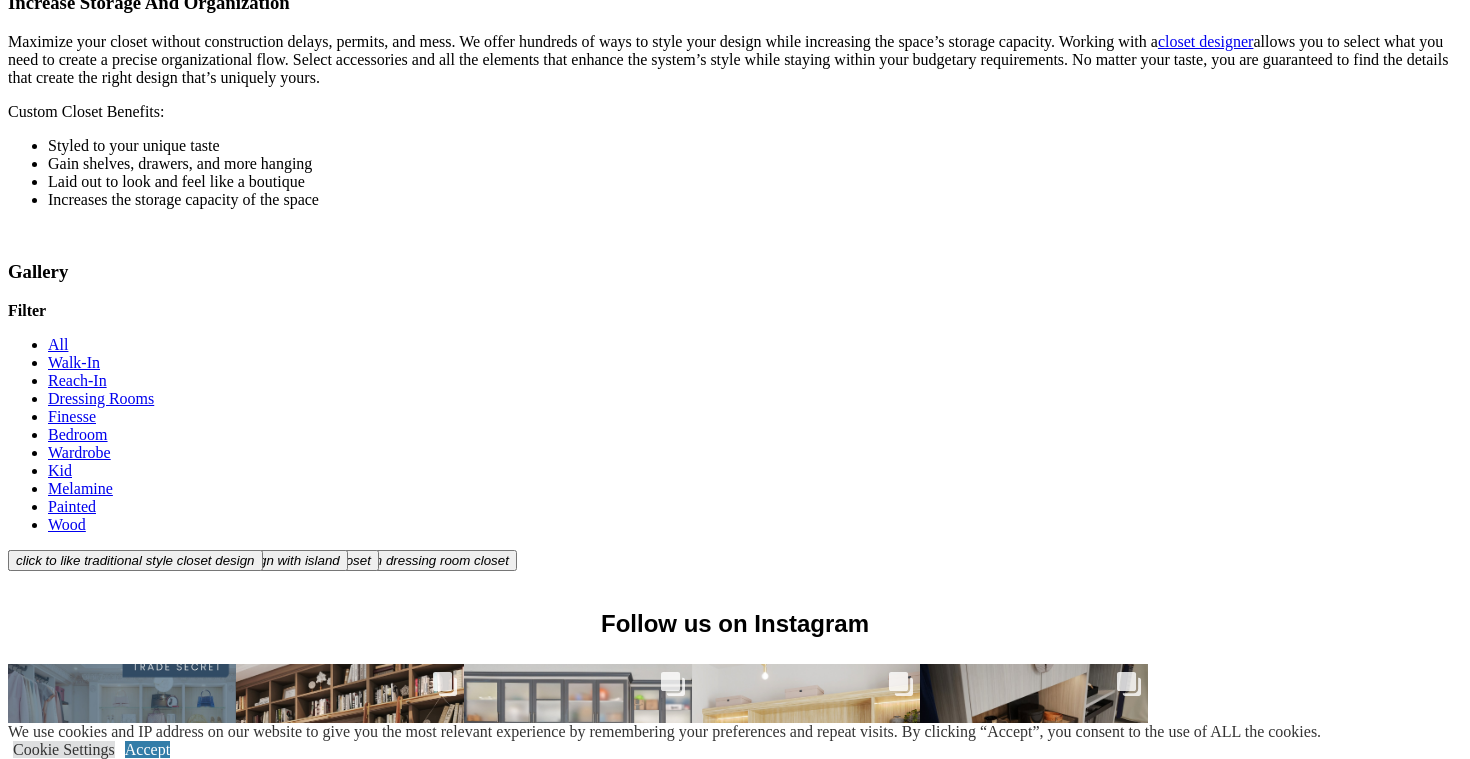 click at bounding box center (92, 1810) 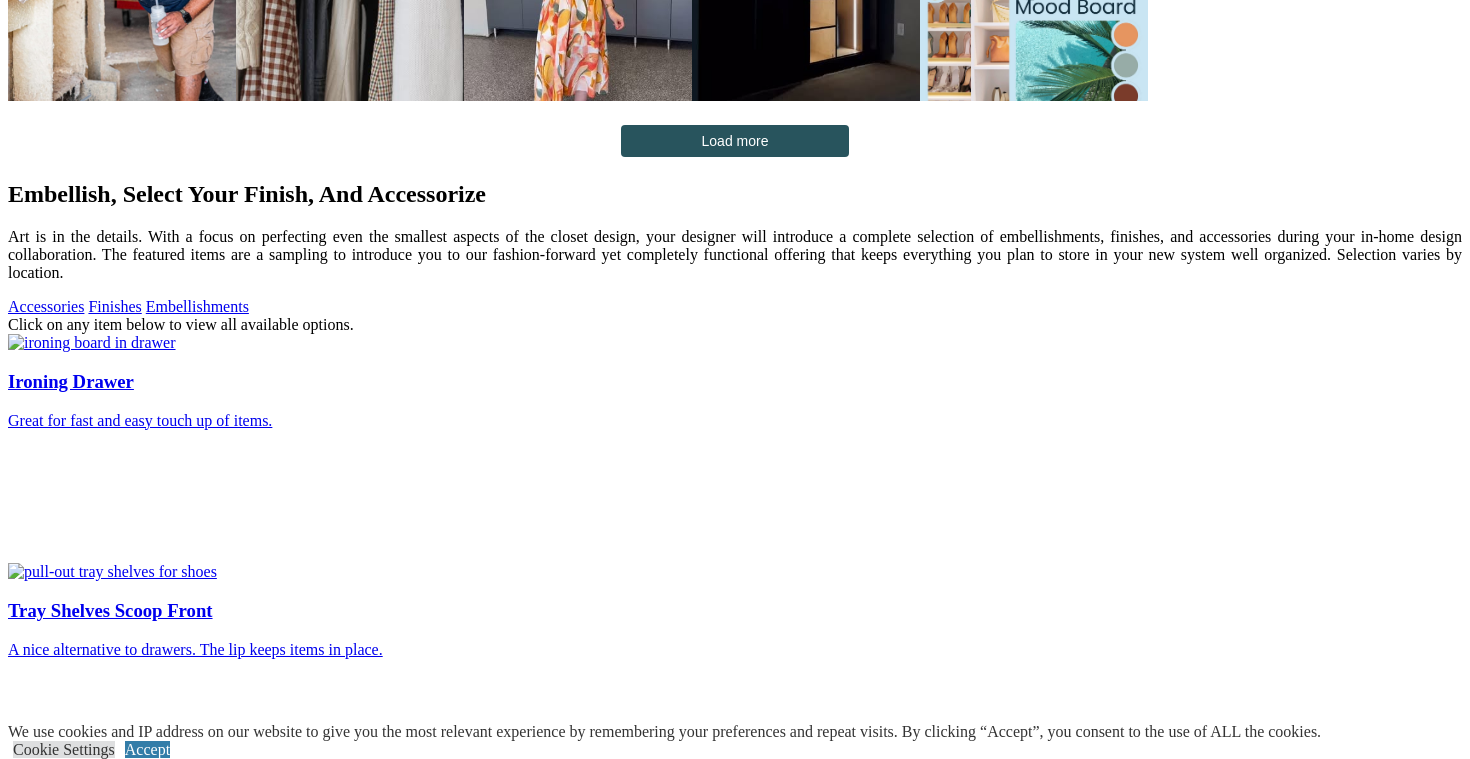 scroll, scrollTop: 4863, scrollLeft: 0, axis: vertical 